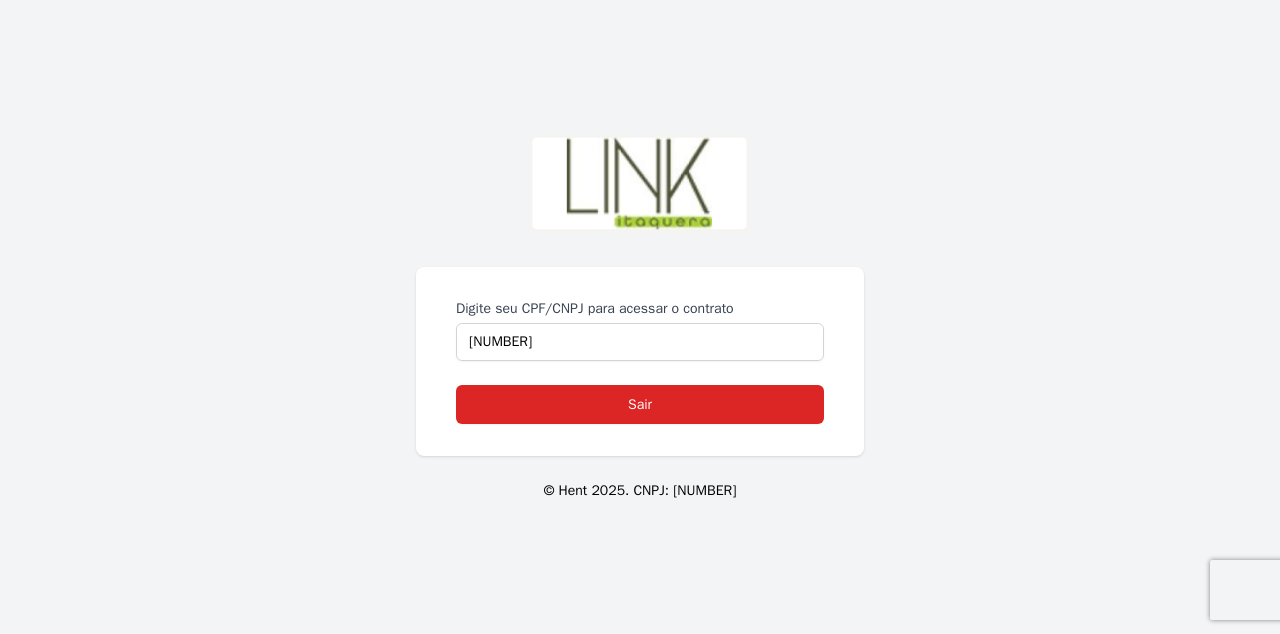 scroll, scrollTop: 0, scrollLeft: 0, axis: both 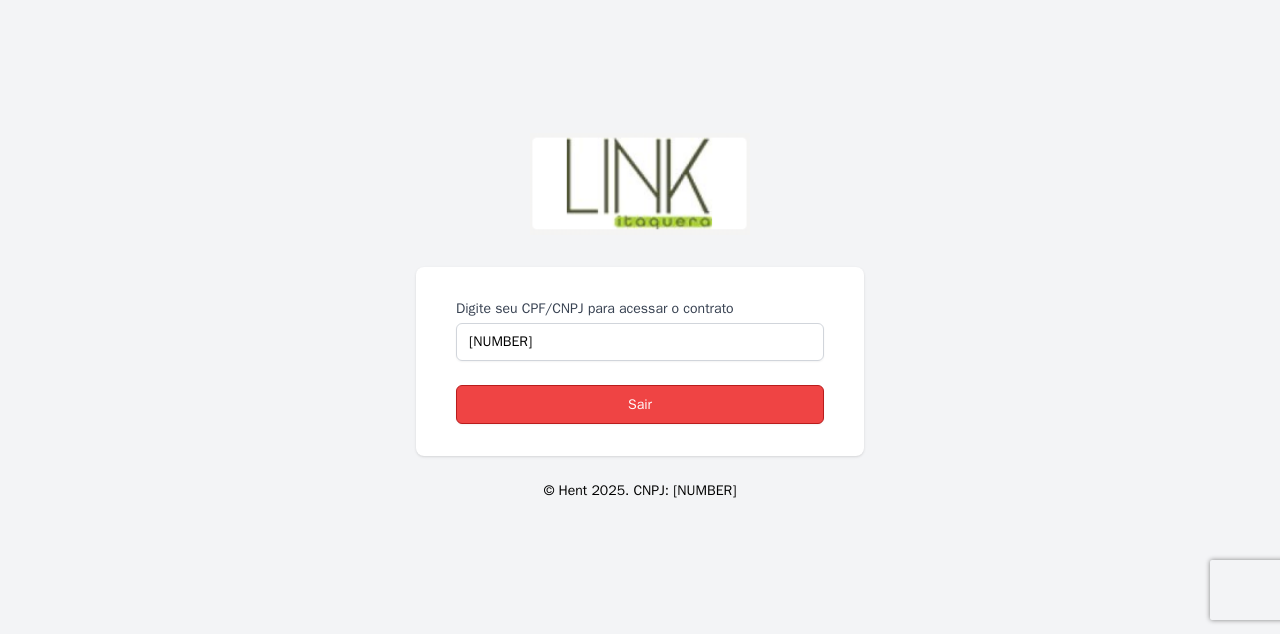 click on "Sair" at bounding box center [640, 404] 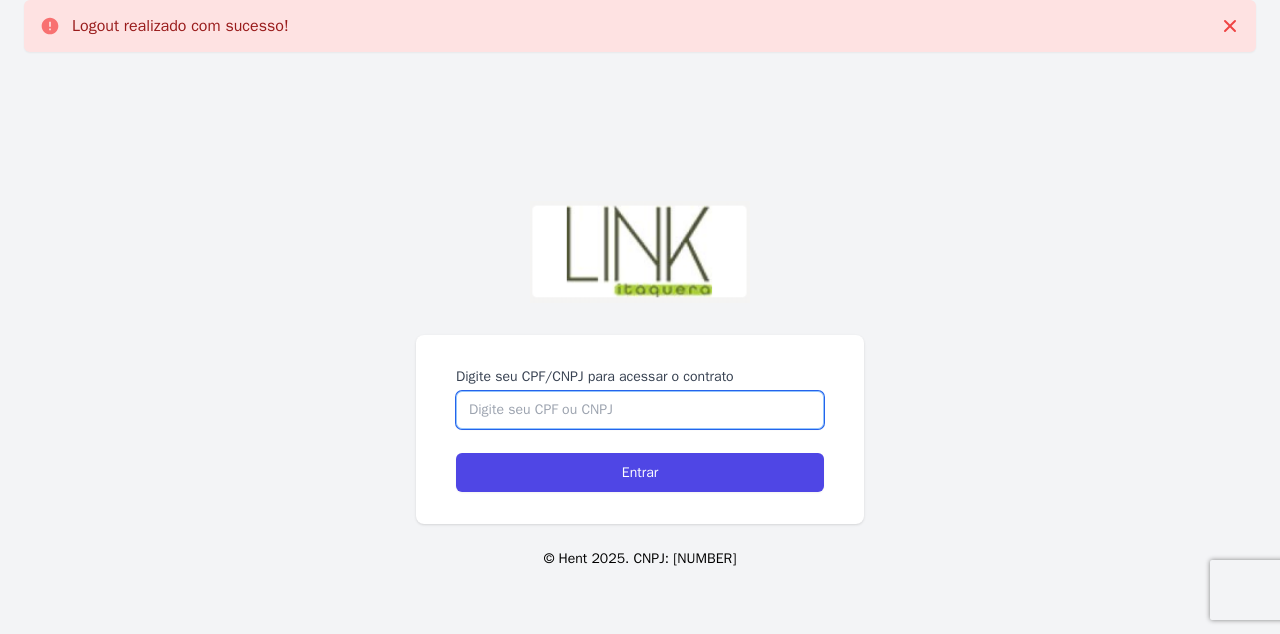 click on "Digite seu CPF/CNPJ para acessar o contrato" at bounding box center [640, 410] 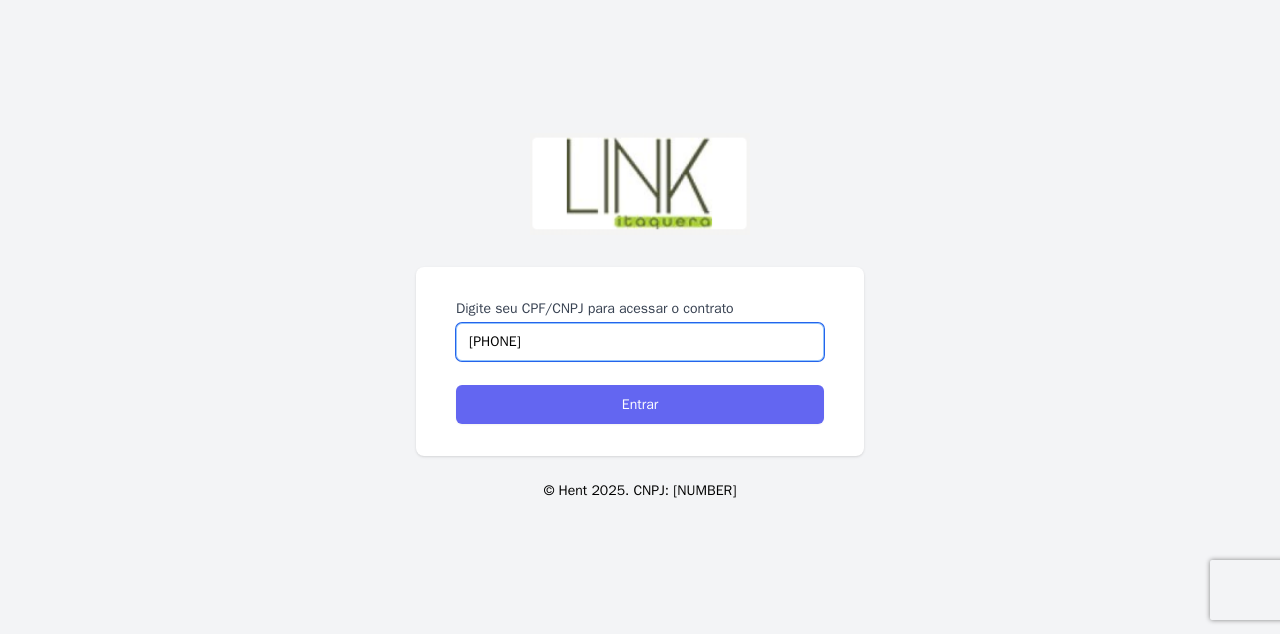 type on "14783162840" 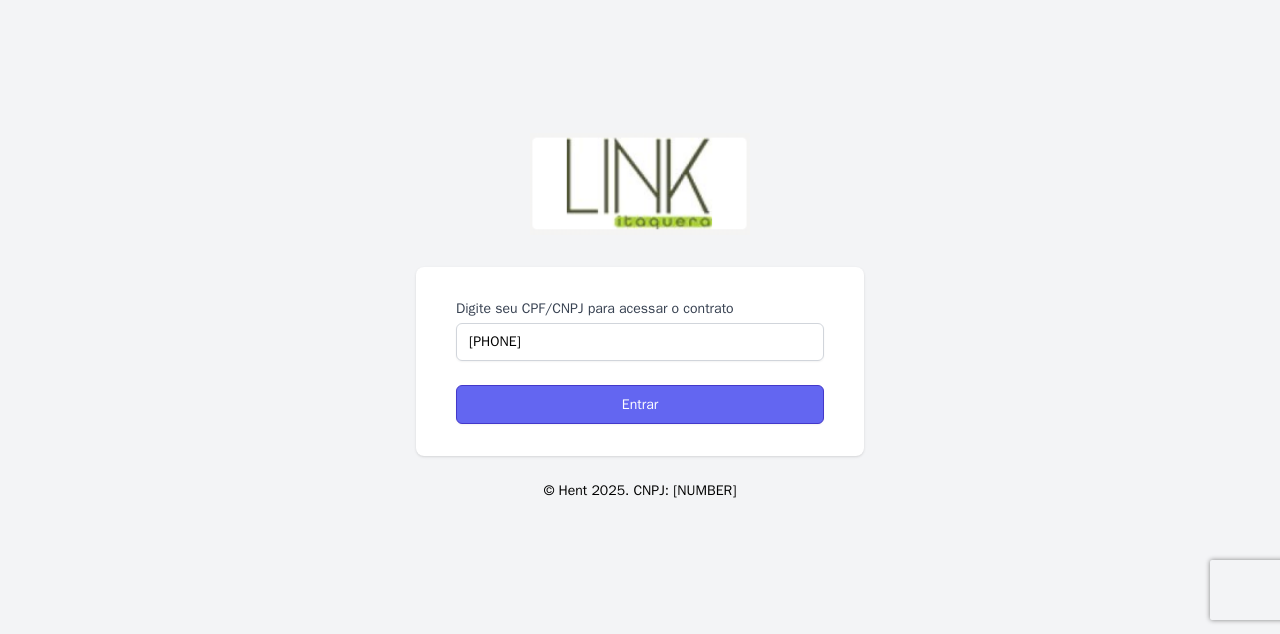 click on "Entrar" at bounding box center (640, 404) 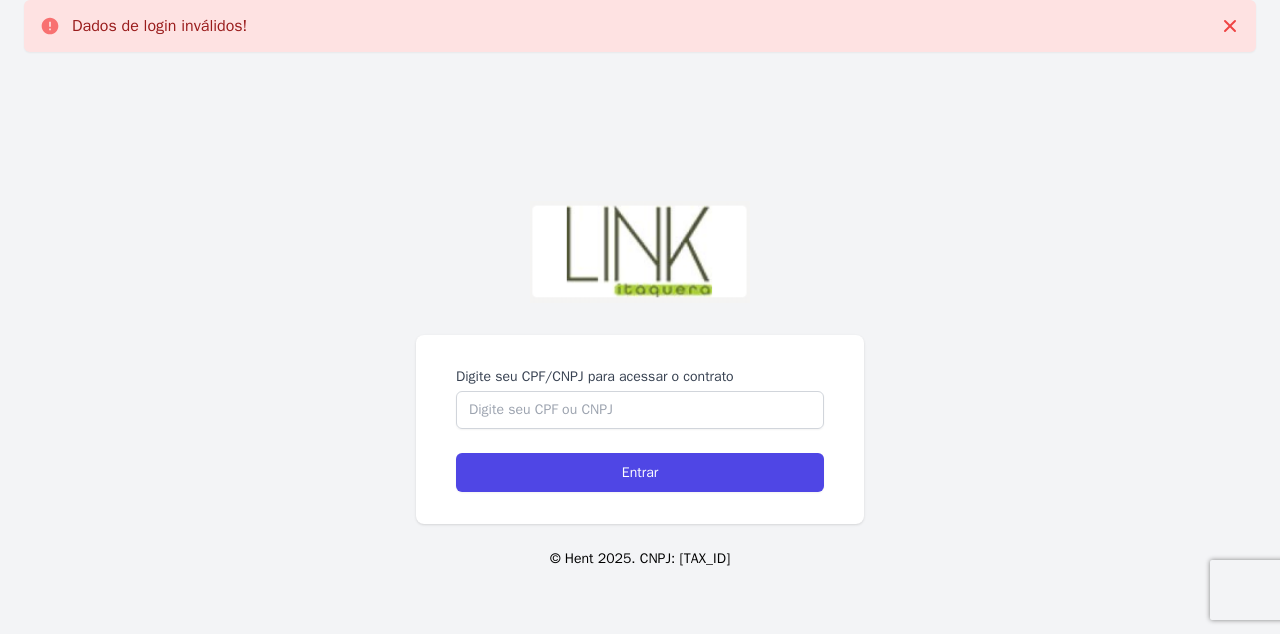 scroll, scrollTop: 0, scrollLeft: 0, axis: both 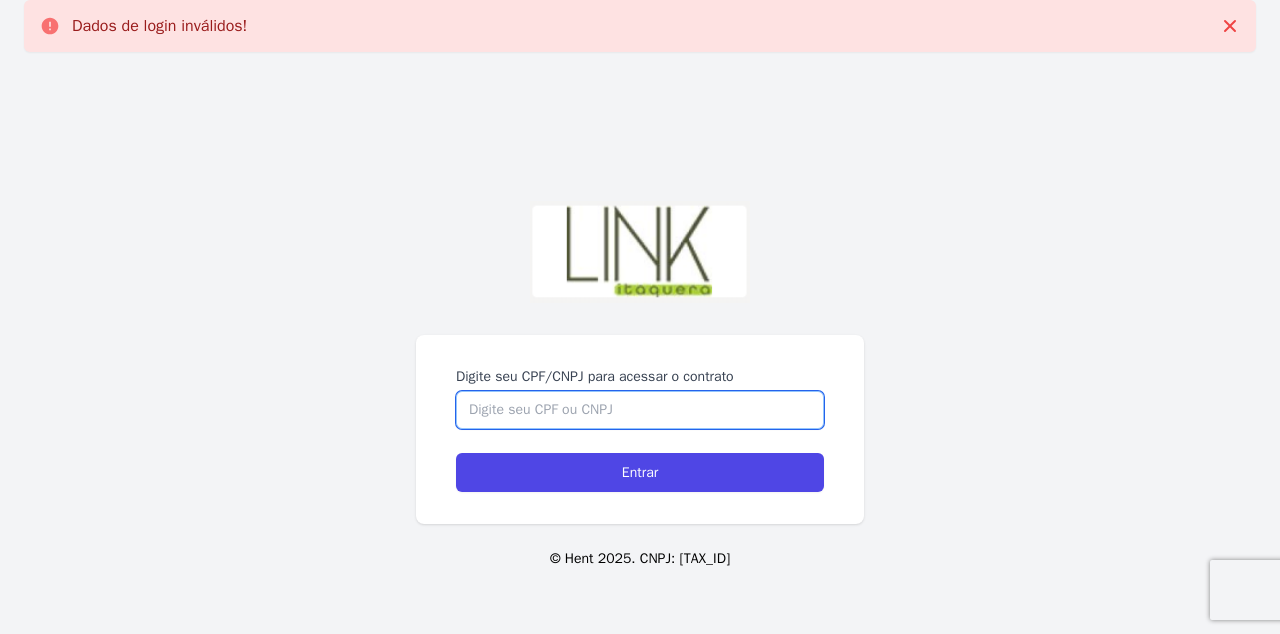 click on "Digite seu CPF/CNPJ para acessar o contrato" at bounding box center [640, 410] 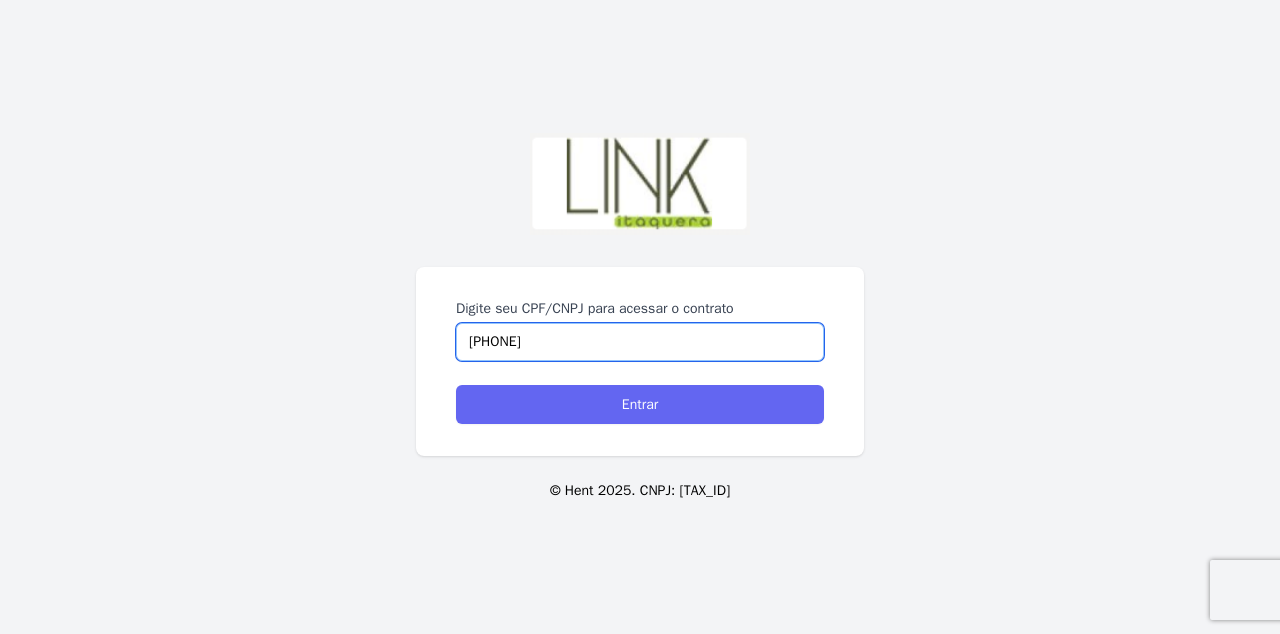 type on "[PHONE]" 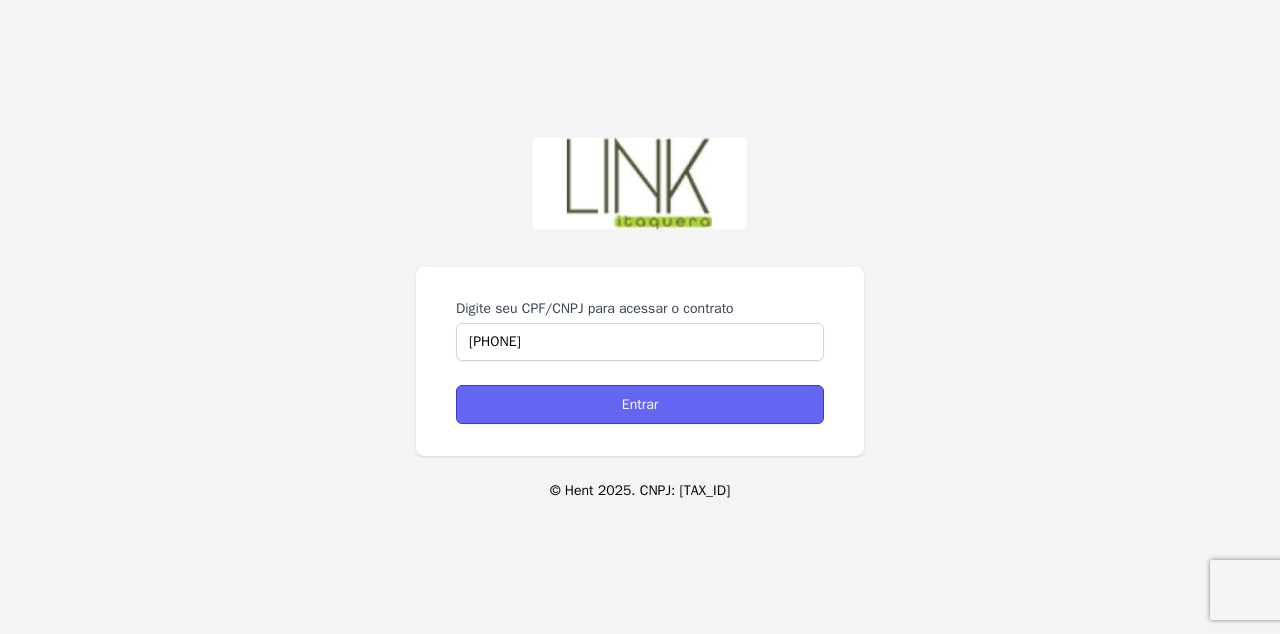 click on "Entrar" at bounding box center (640, 404) 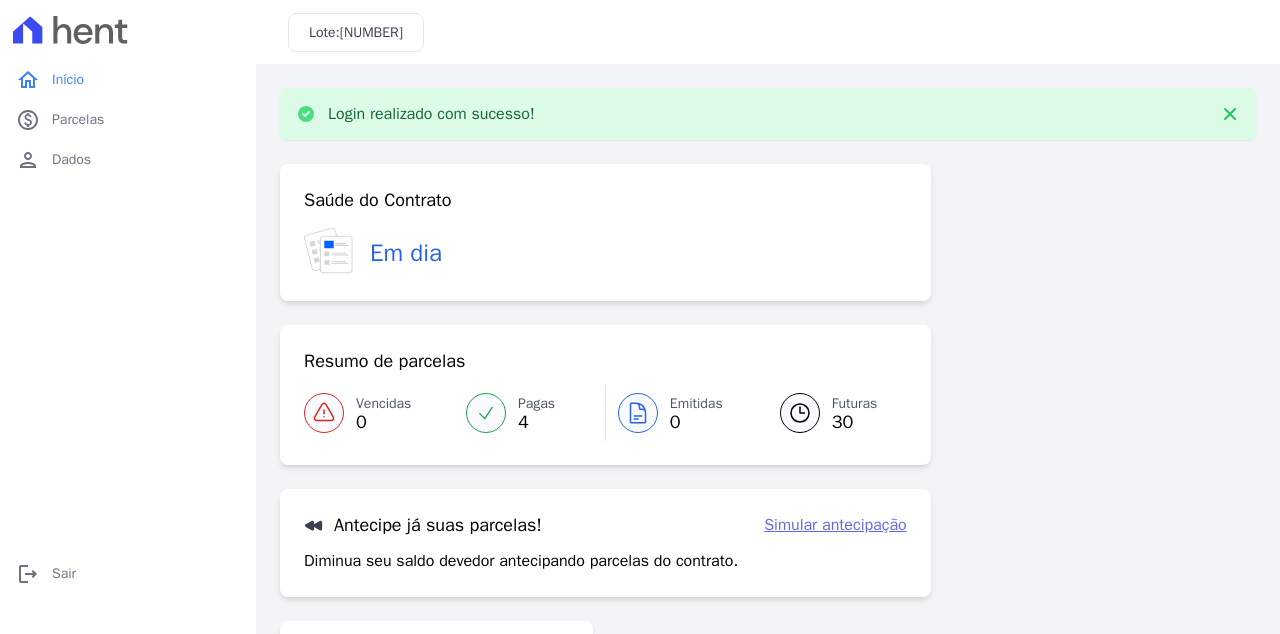 scroll, scrollTop: 0, scrollLeft: 0, axis: both 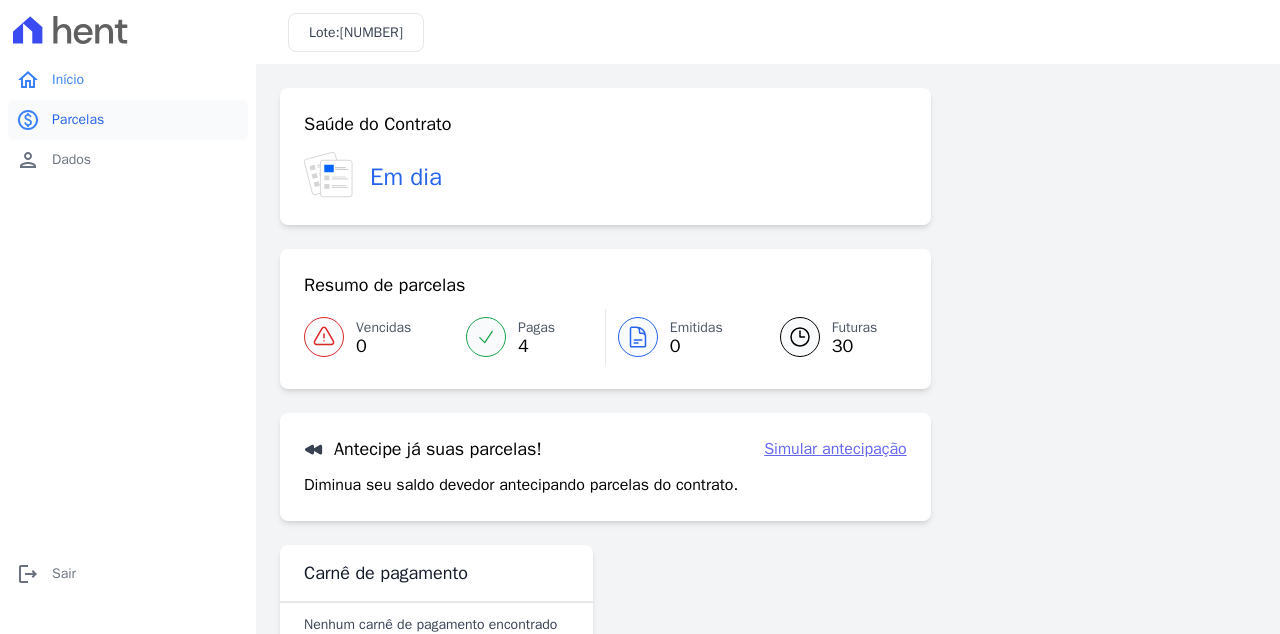 click on "Parcelas" at bounding box center [78, 120] 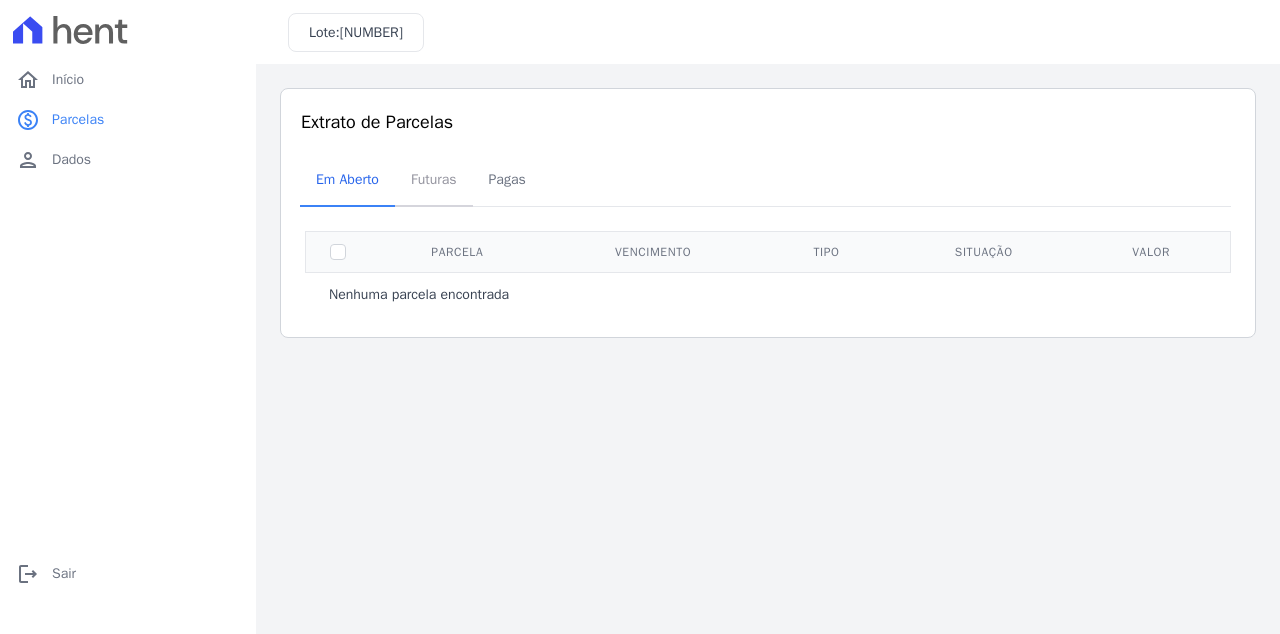 click on "Futuras" at bounding box center (434, 179) 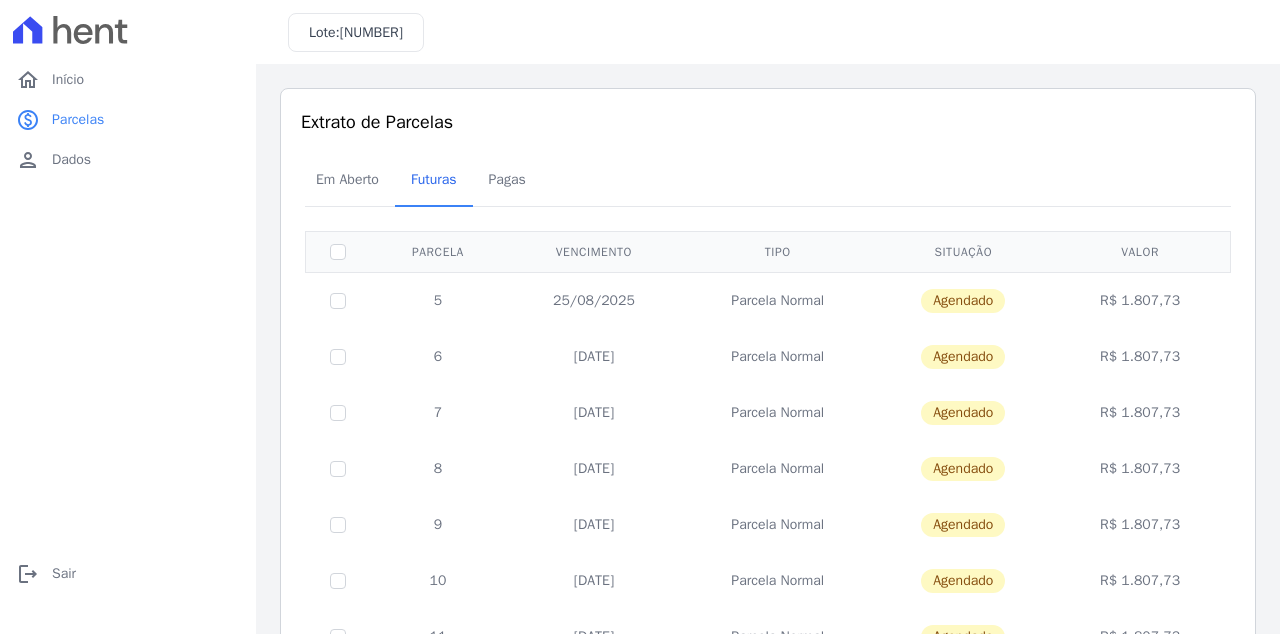 click on "5" at bounding box center [438, 300] 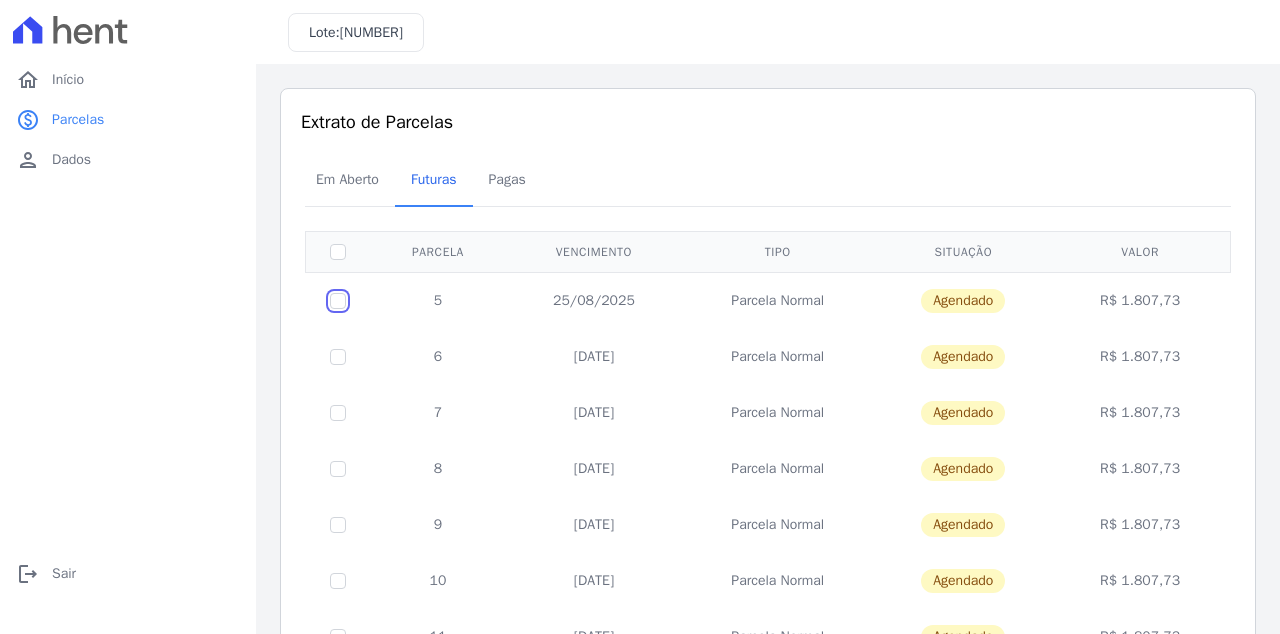 click at bounding box center [338, 301] 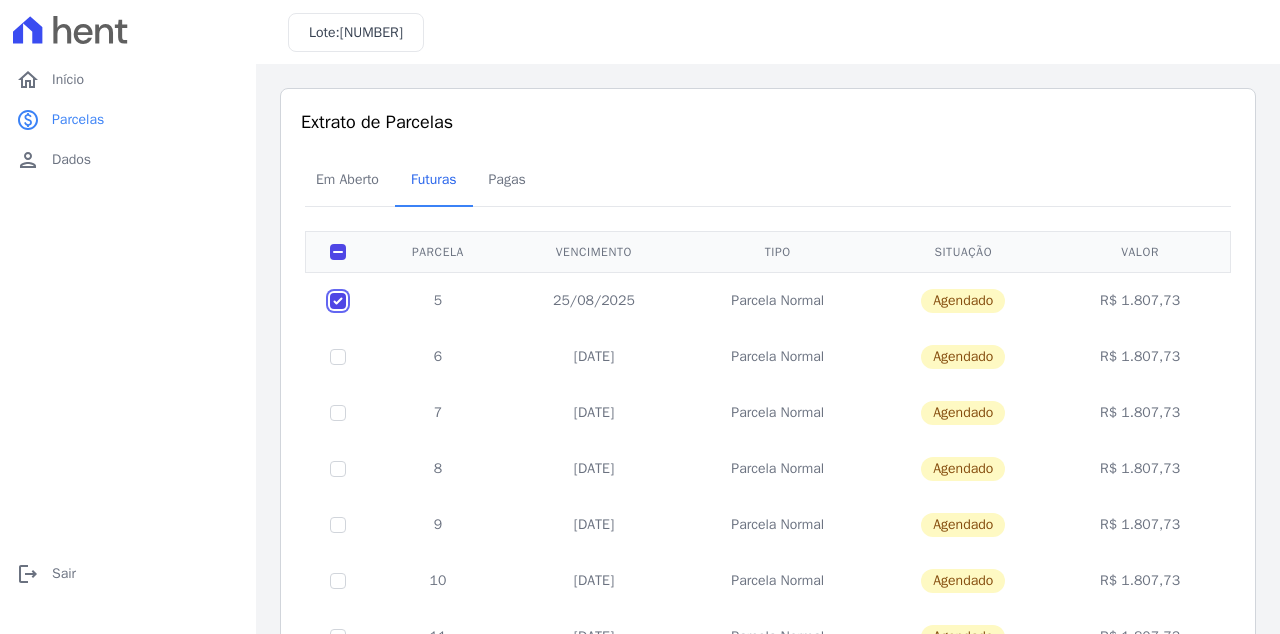 checkbox on "true" 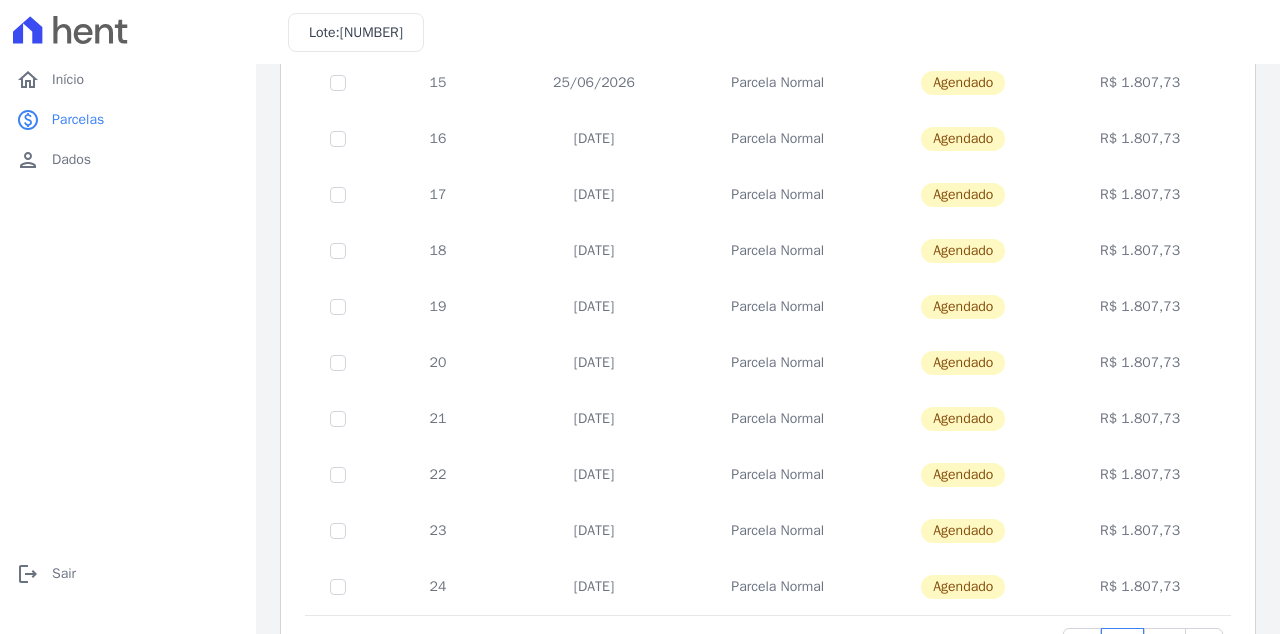 scroll, scrollTop: 0, scrollLeft: 0, axis: both 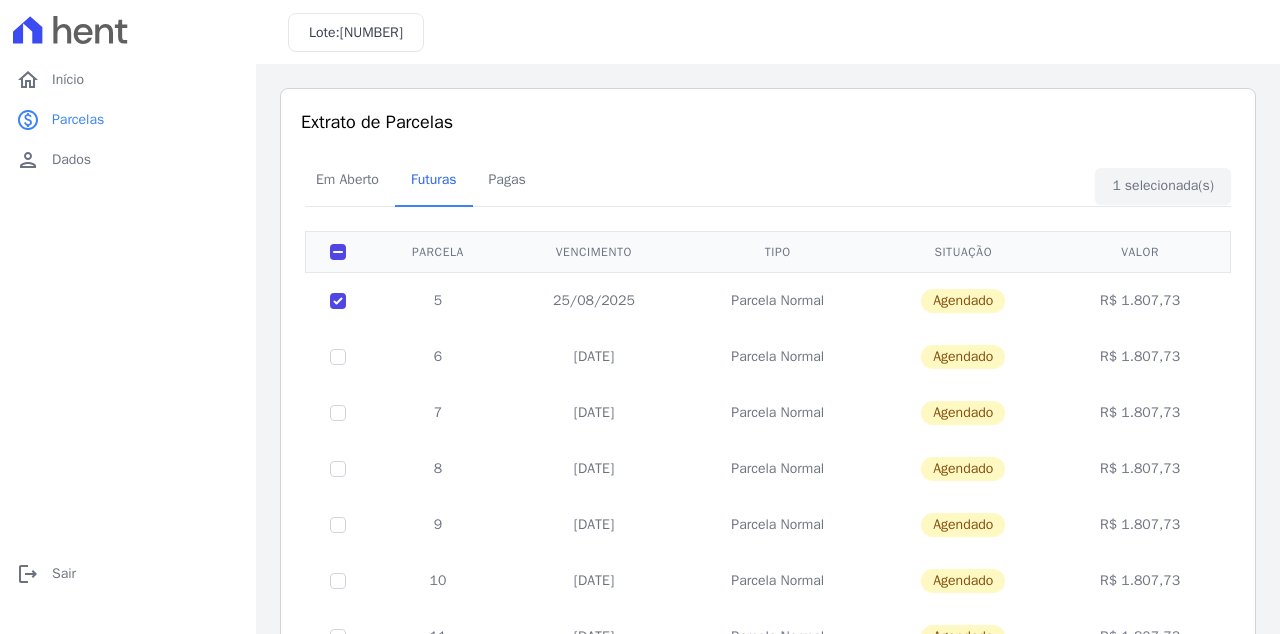 click on "Em Aberto
Futuras
Pagas" at bounding box center [768, 180] 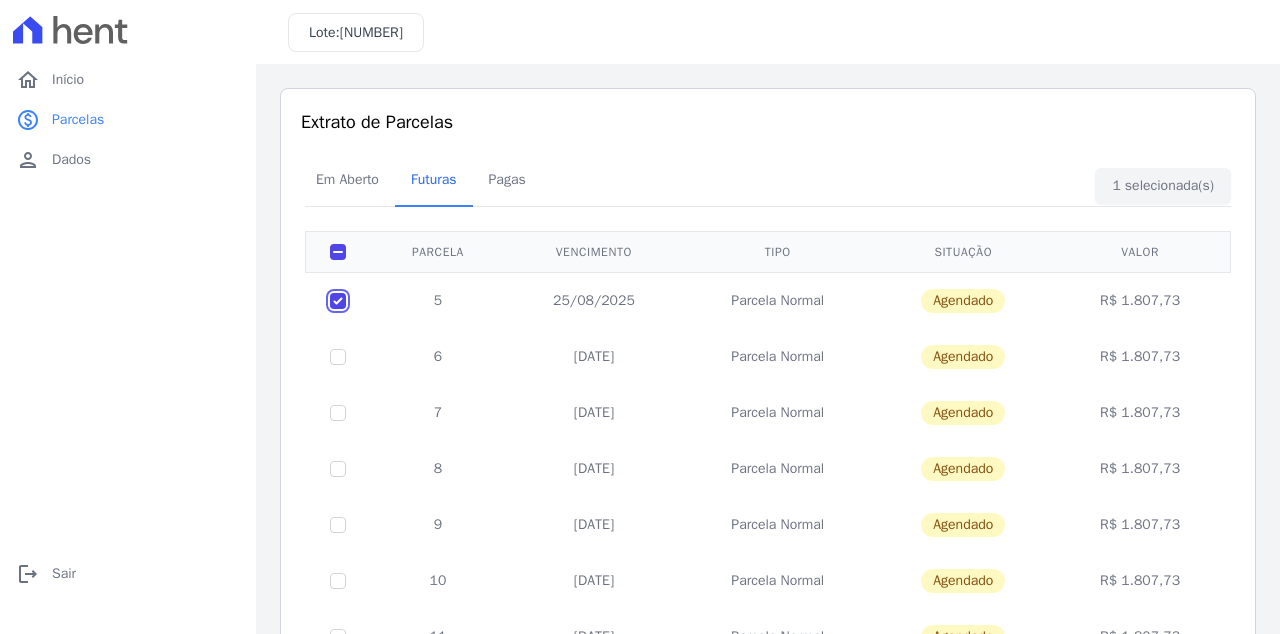 click at bounding box center [338, 301] 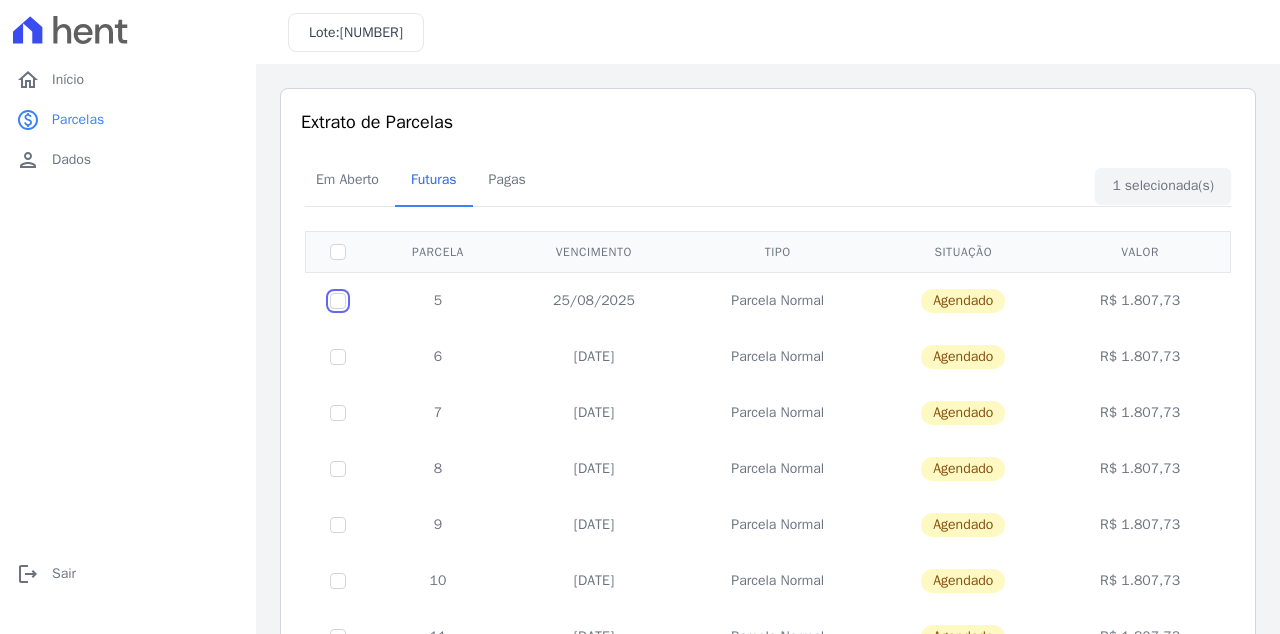 checkbox on "false" 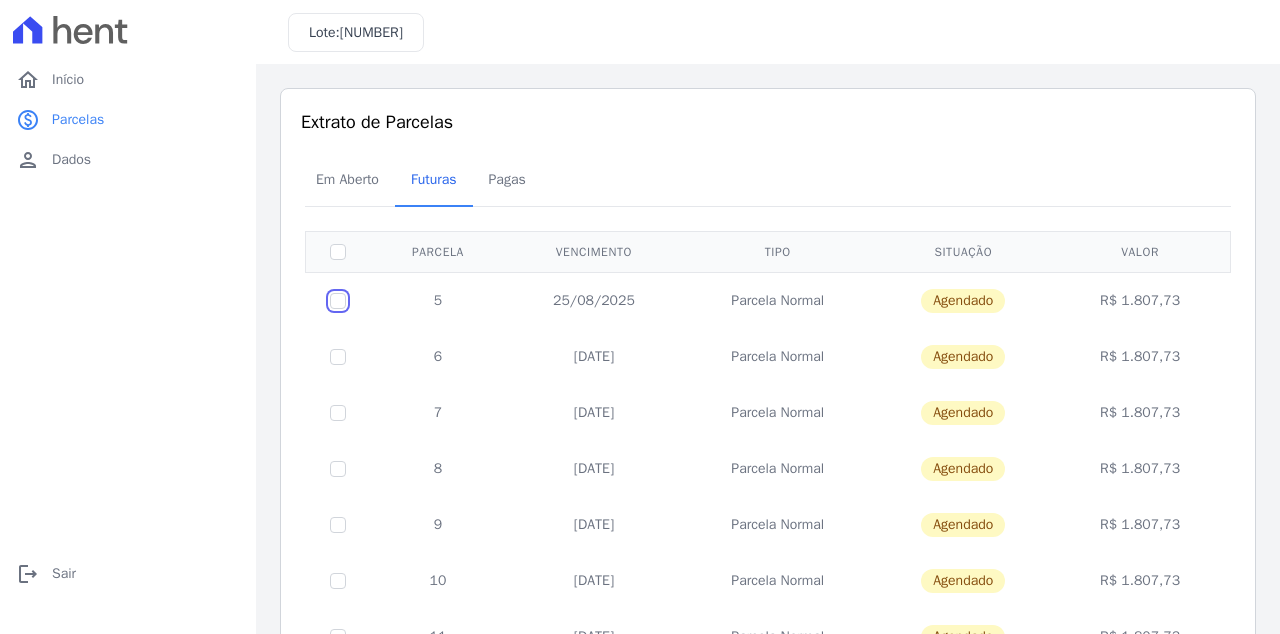 click at bounding box center (338, 301) 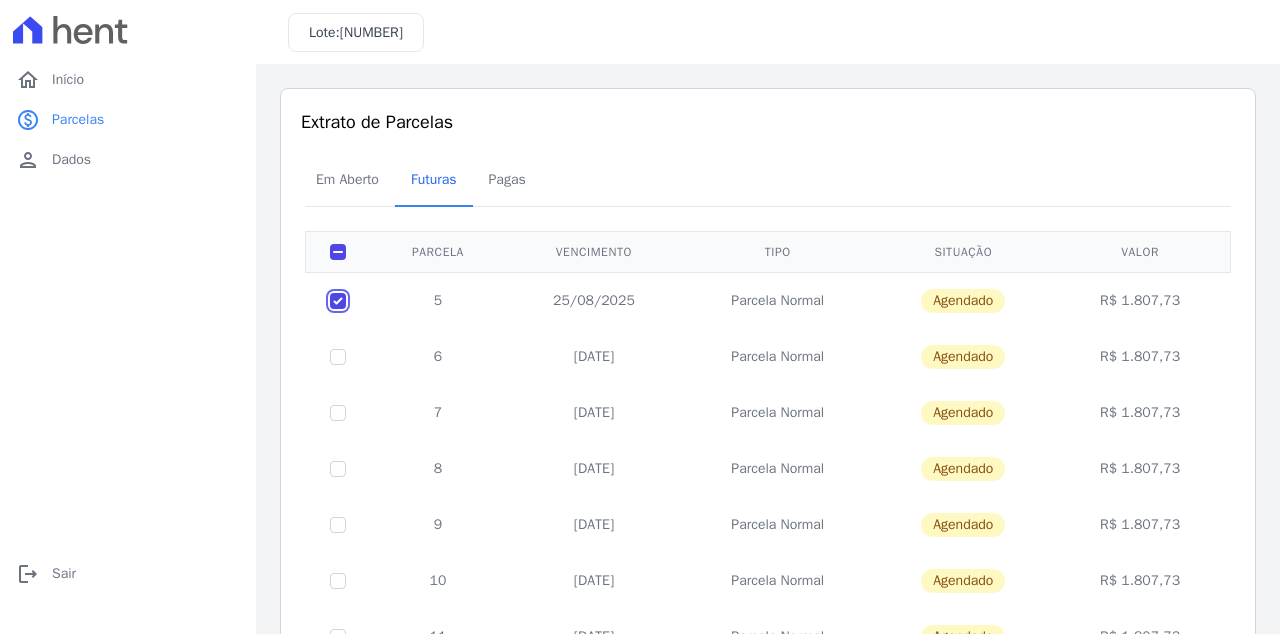 checkbox on "true" 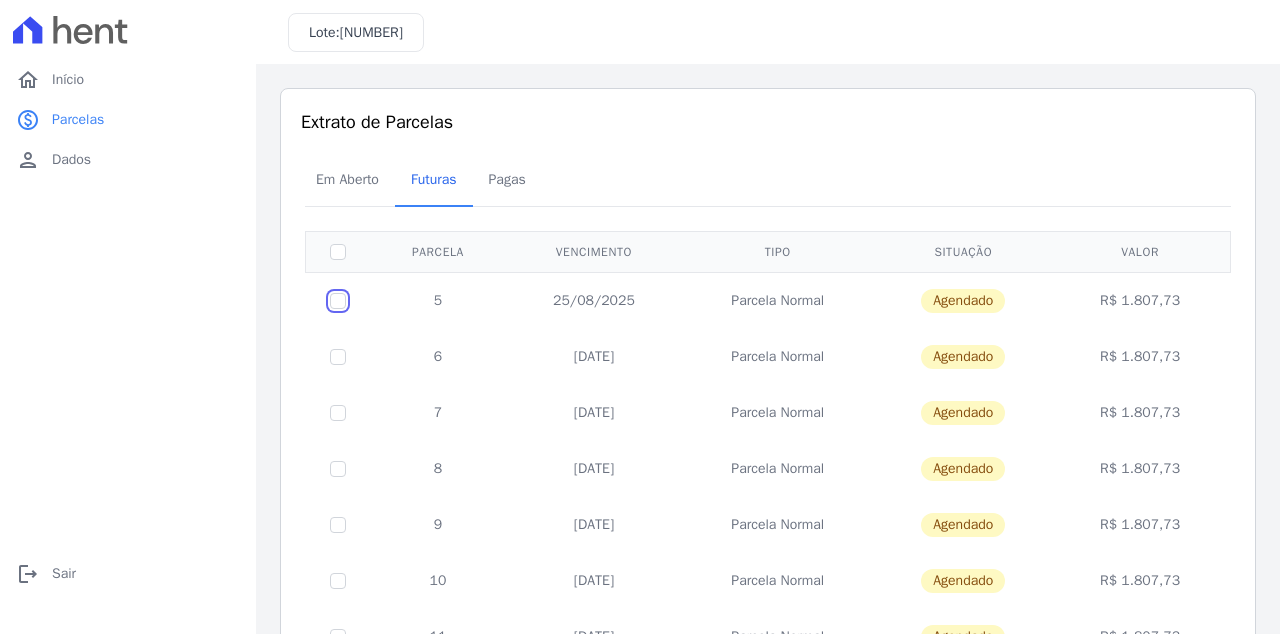 checkbox on "false" 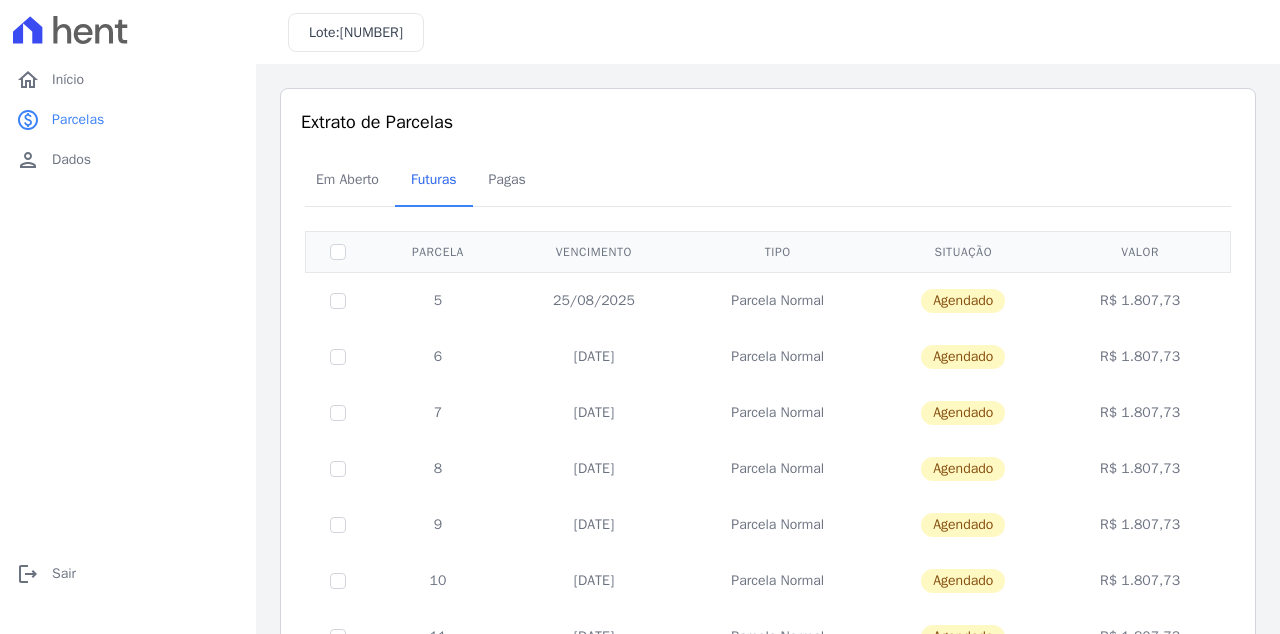 click at bounding box center [338, 300] 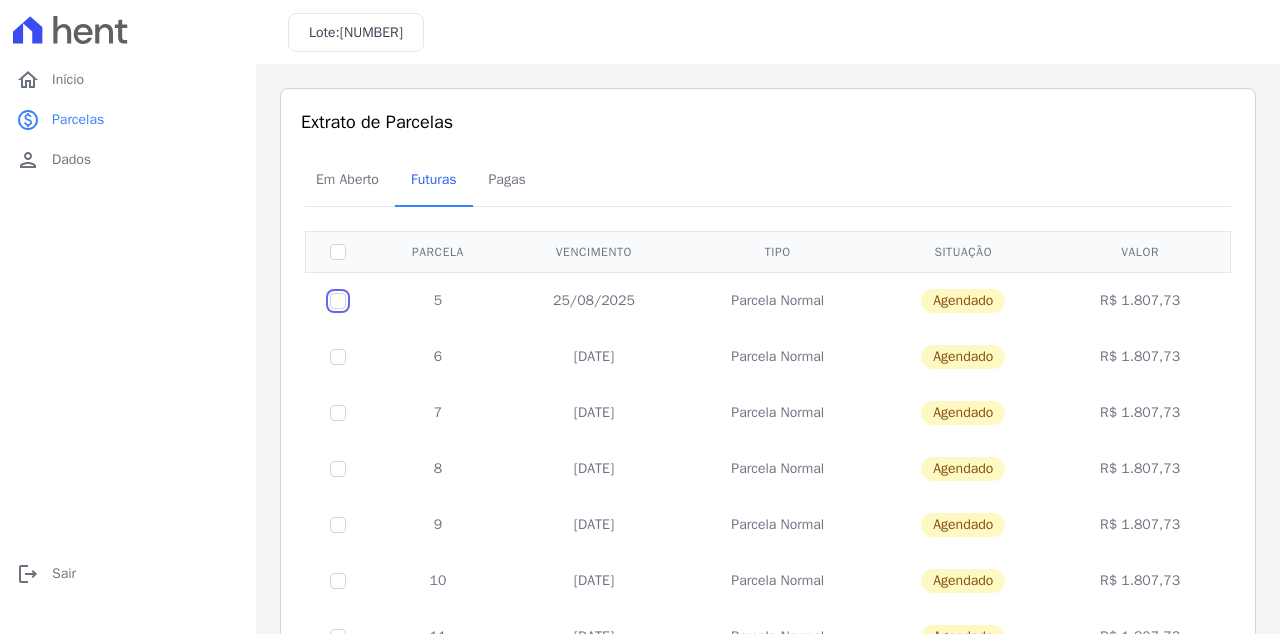 click at bounding box center [338, 301] 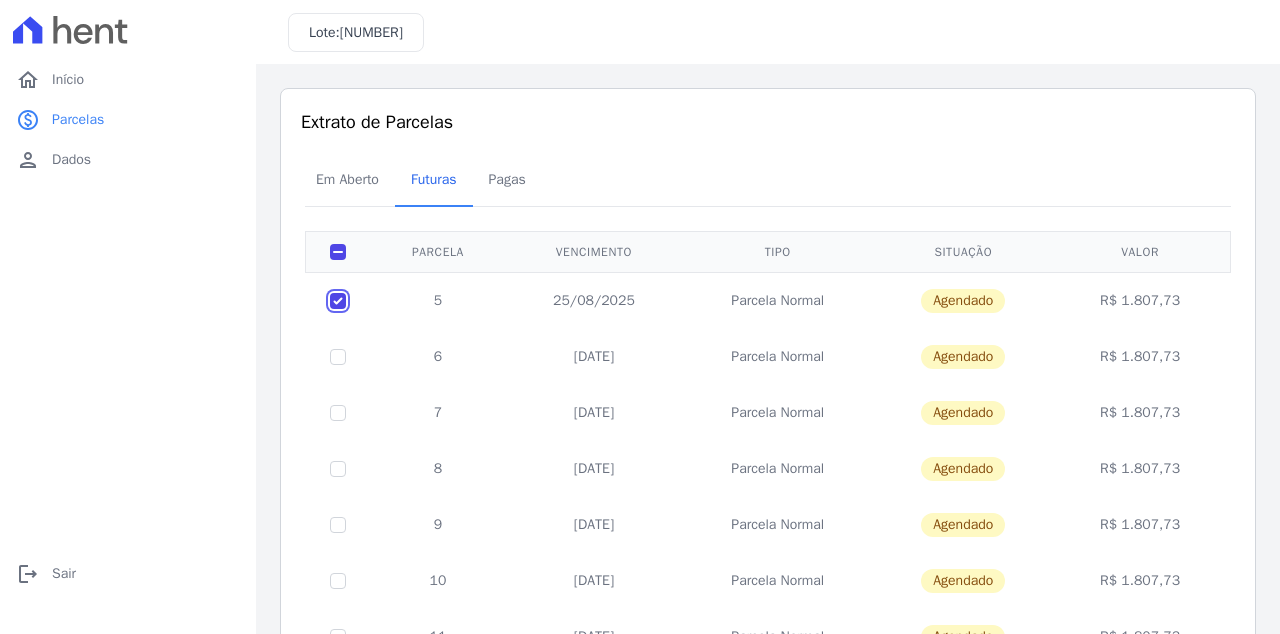 checkbox on "true" 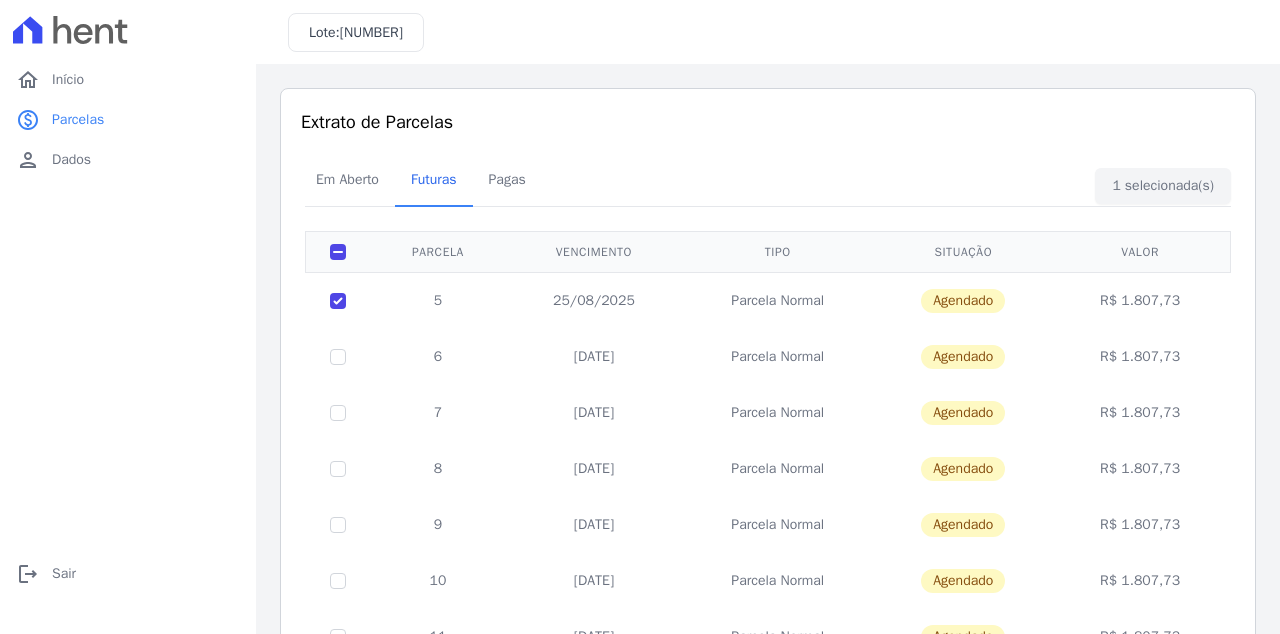 click on "R$ 1.807,73" at bounding box center (1140, 300) 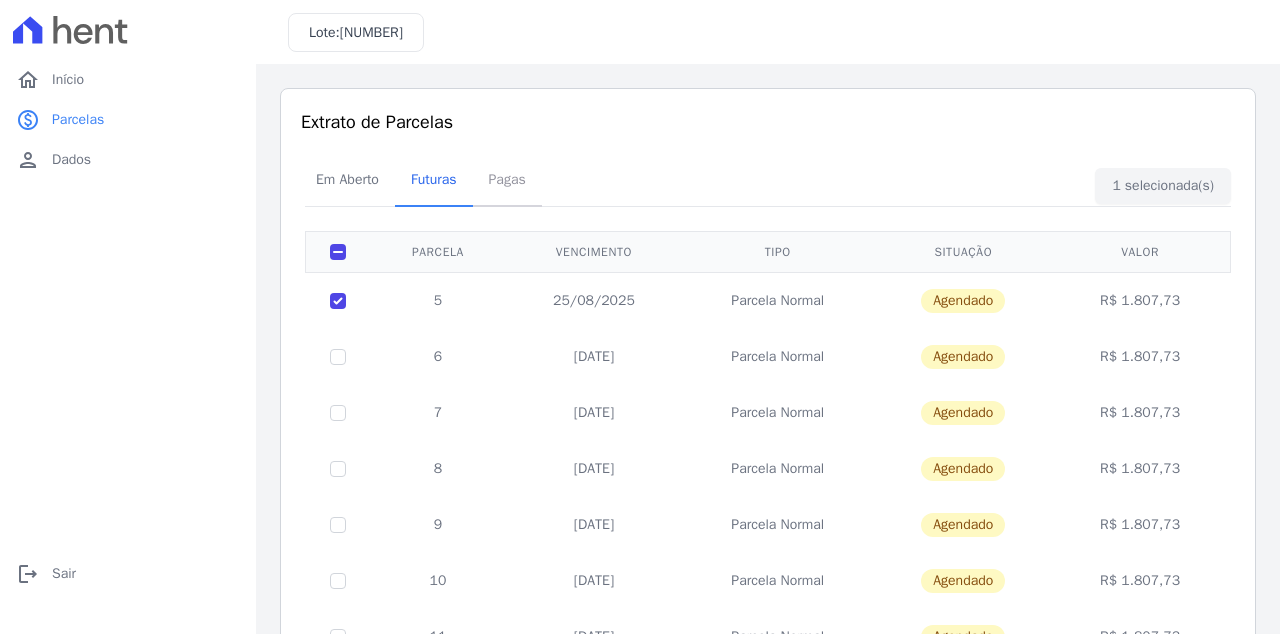 click on "Pagas" at bounding box center [507, 179] 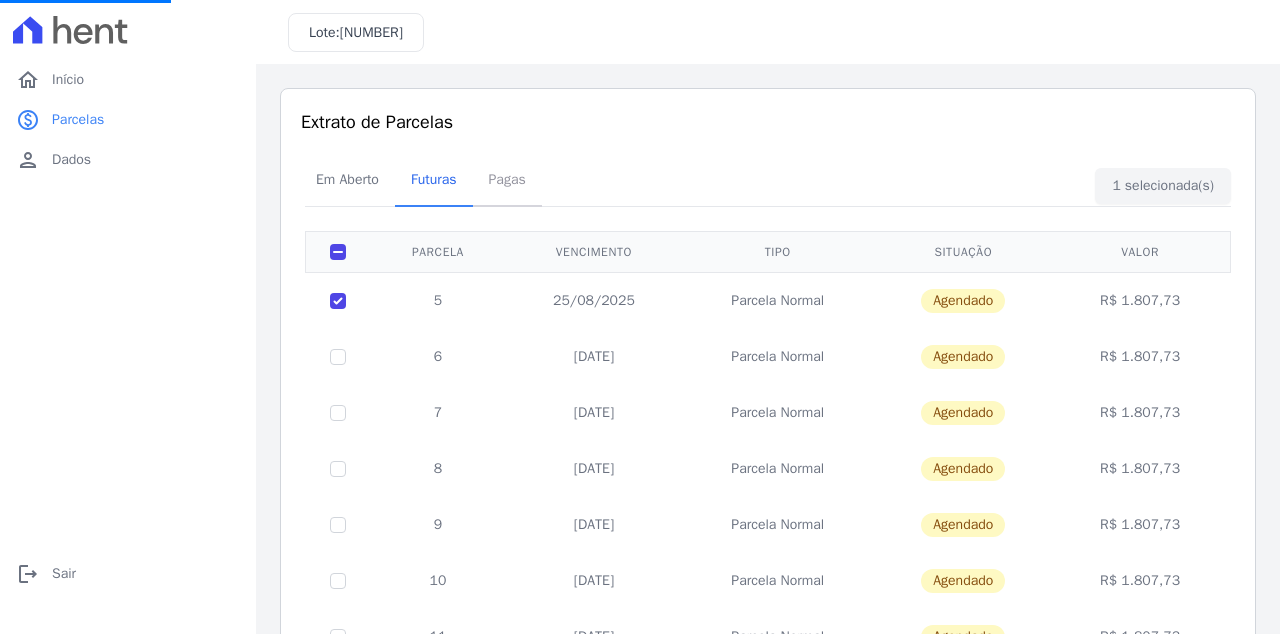 click on "Pagas" at bounding box center (507, 179) 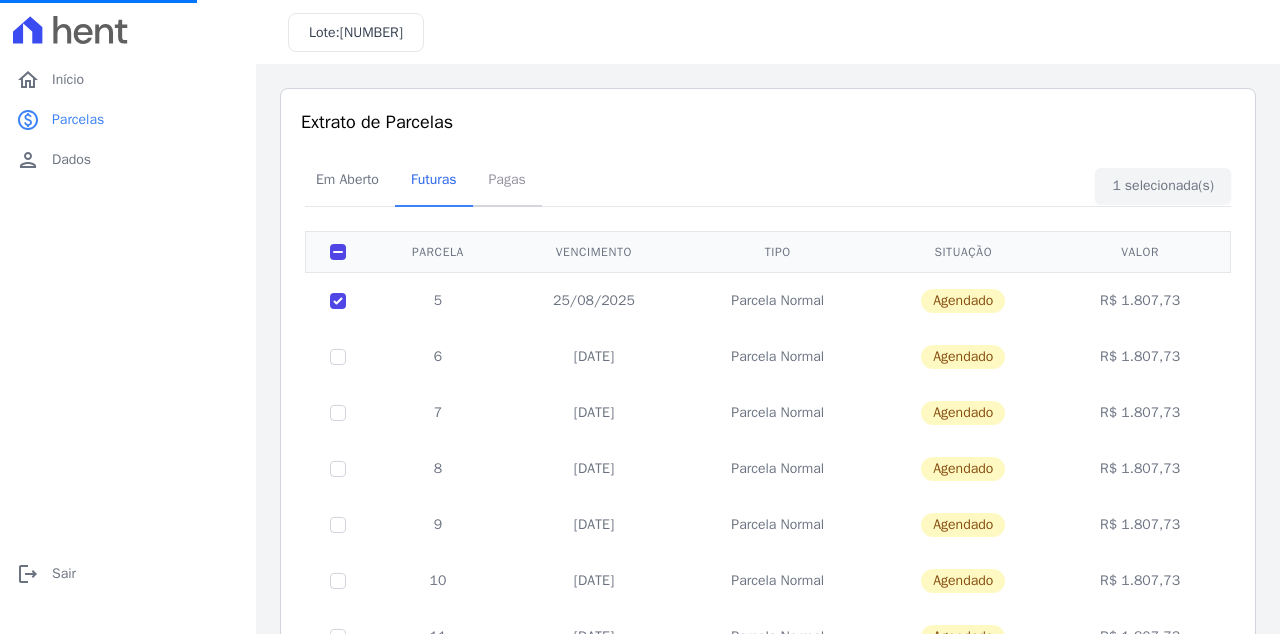 click on "Pagas" at bounding box center (507, 179) 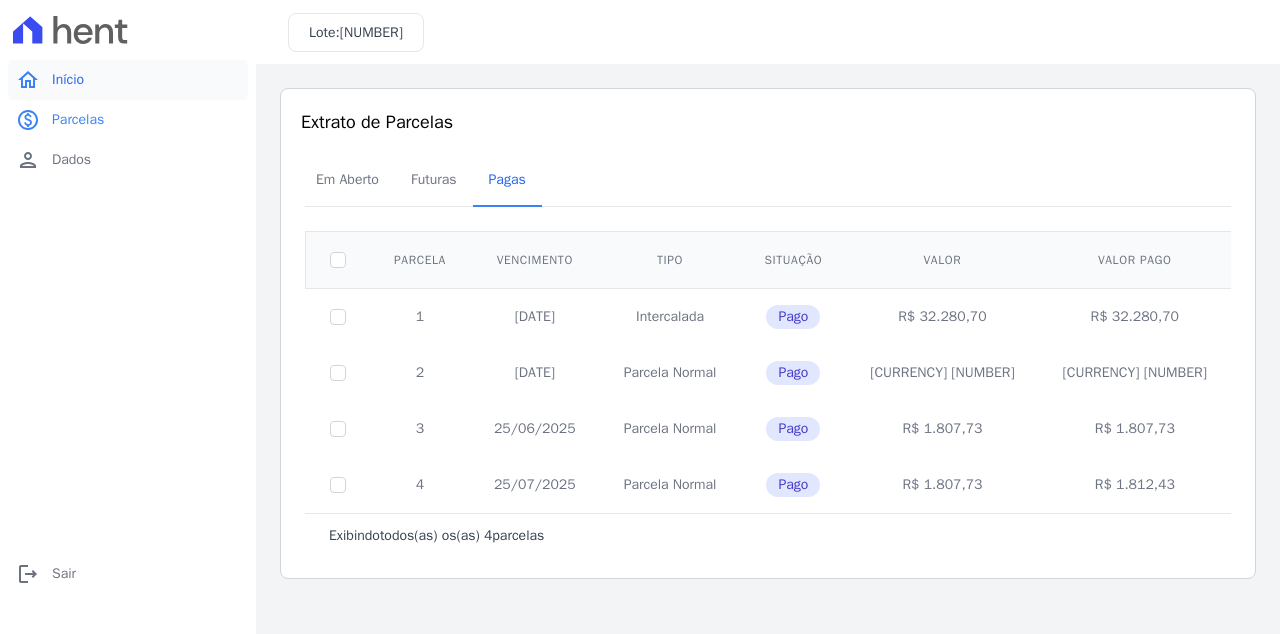 click on "Início" at bounding box center [68, 80] 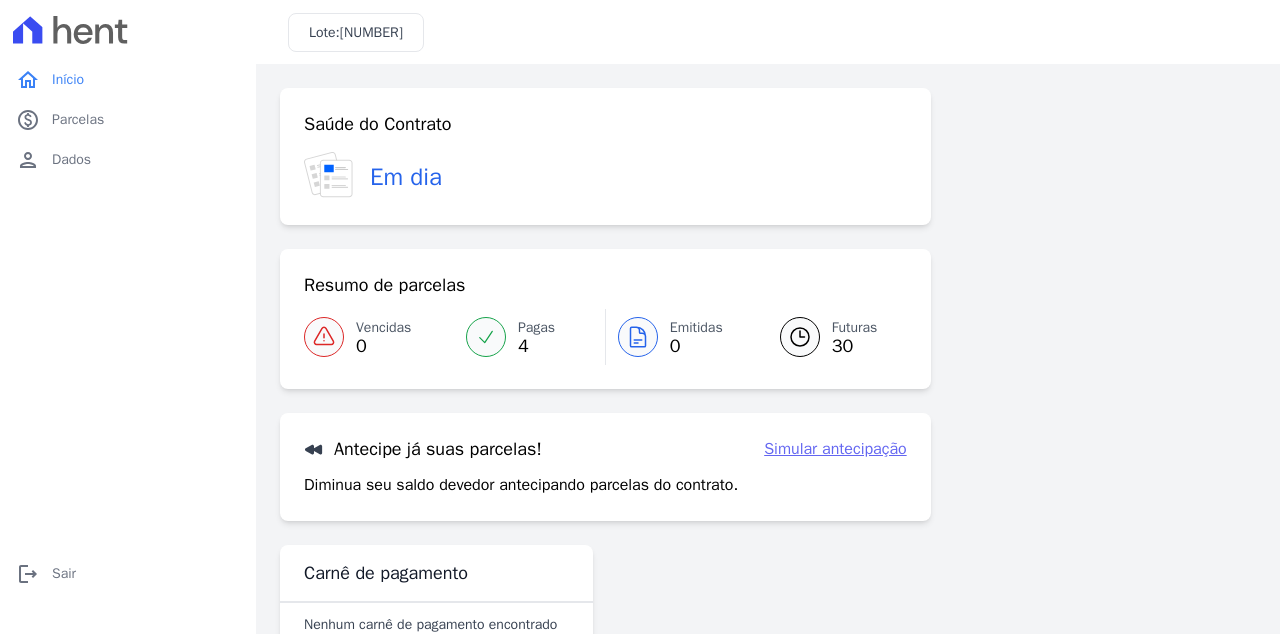 click 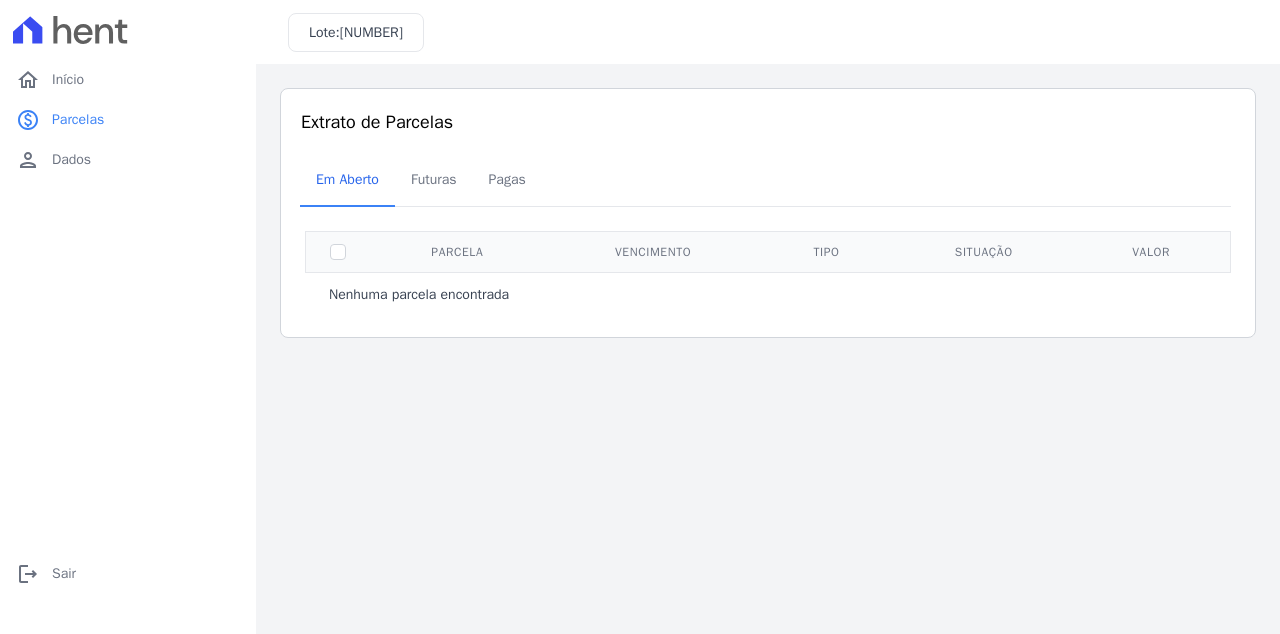 click on "Listagem de parcelas
Baixar PDF
Extrato de Parcelas
Em Aberto
Futuras
Pagas
[NUMBER]
selecionada(s)
Nenhuma parcela encontrada
Parcela
Vencimento
Tipo
Situação
Valor" at bounding box center [768, 213] 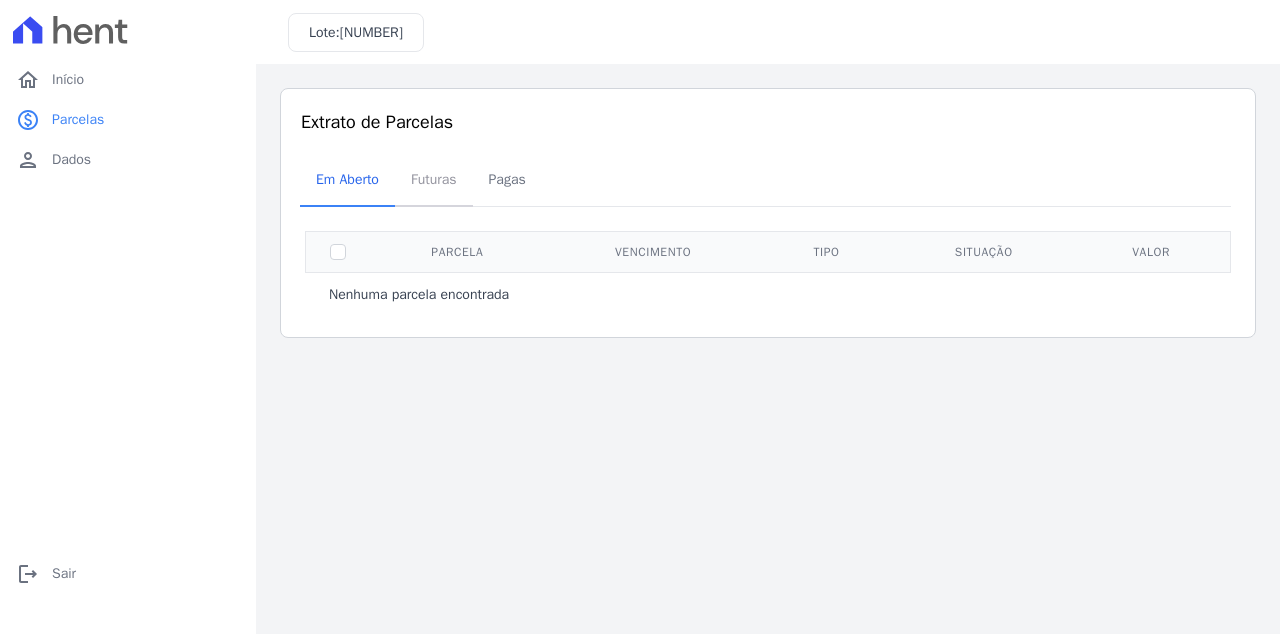 click on "Futuras" at bounding box center [434, 179] 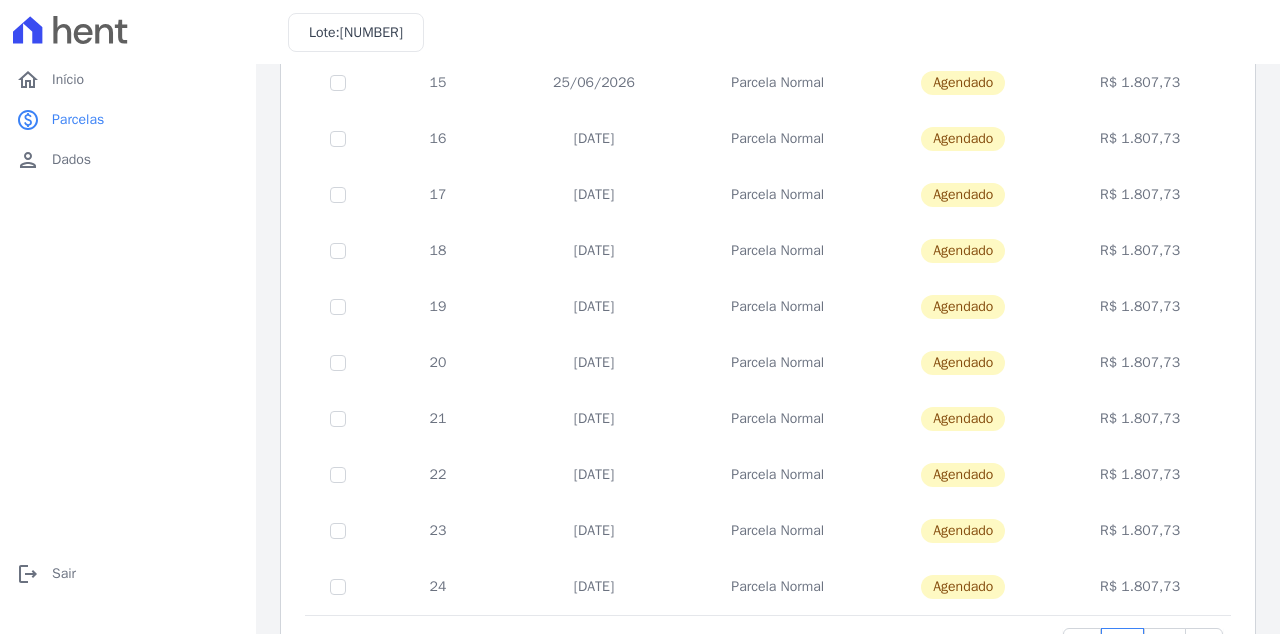scroll, scrollTop: 0, scrollLeft: 0, axis: both 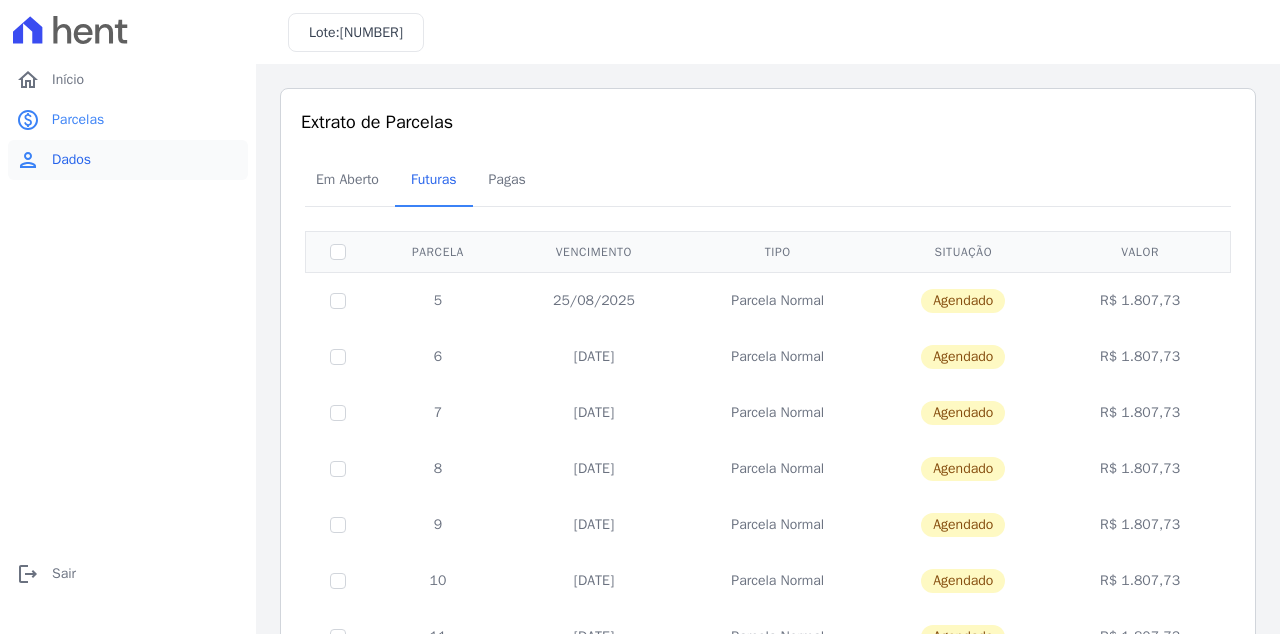 click on "Dados" at bounding box center [71, 160] 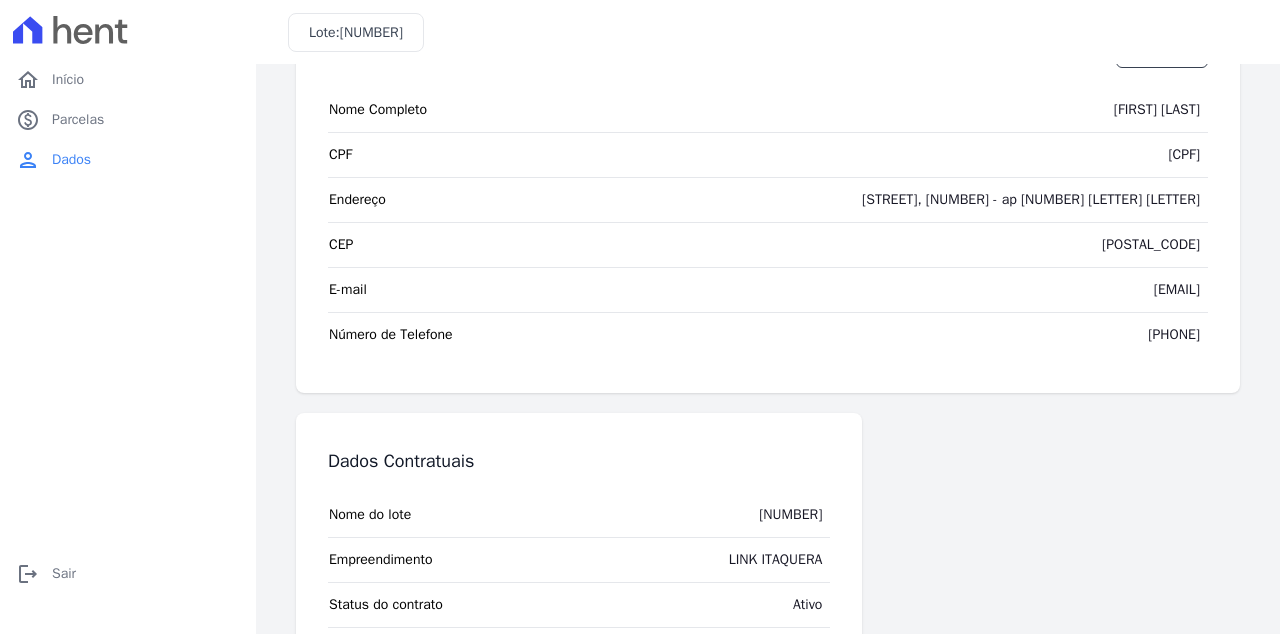 scroll, scrollTop: 0, scrollLeft: 0, axis: both 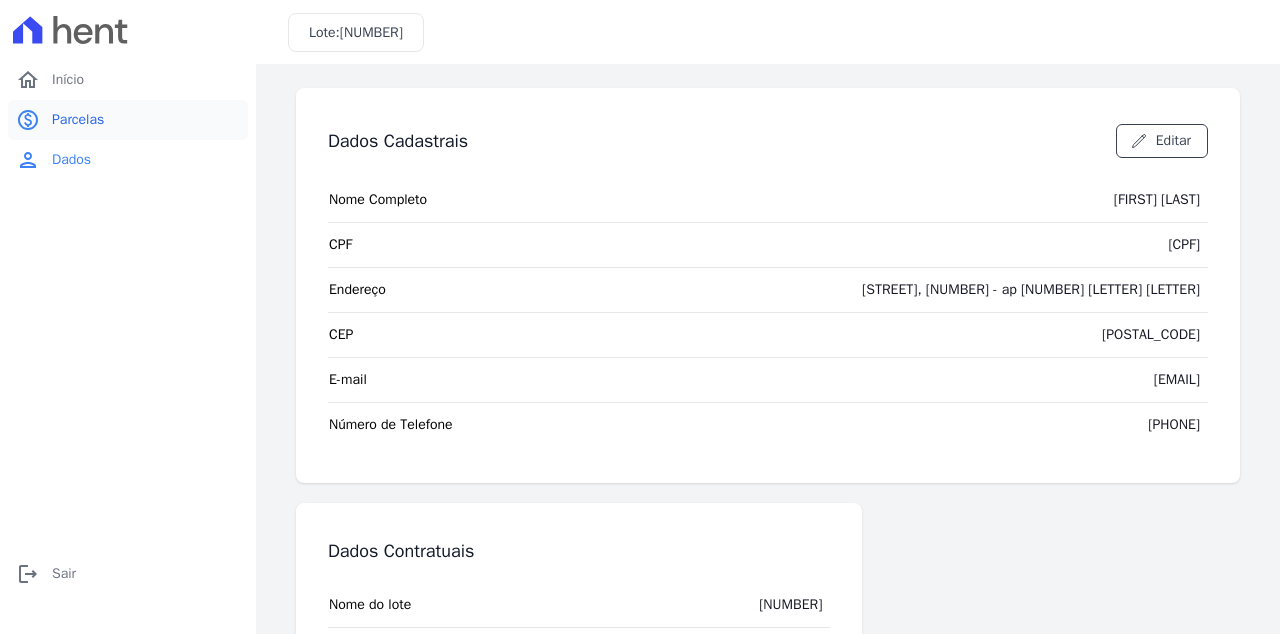 click on "Parcelas" at bounding box center (78, 120) 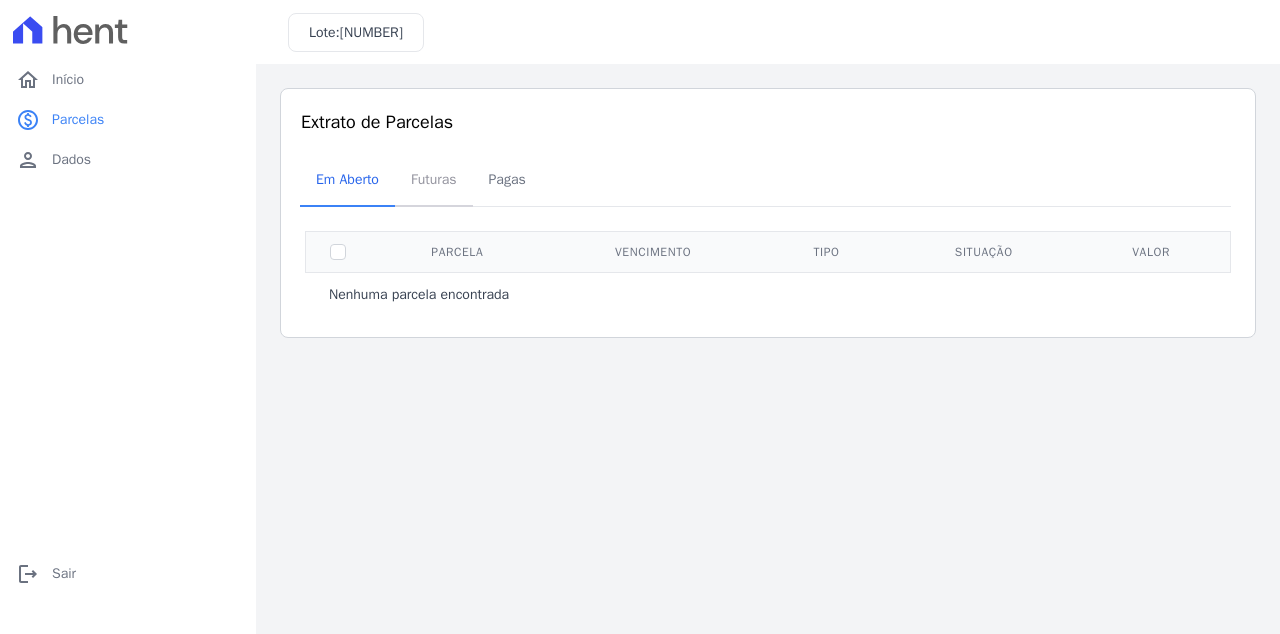 click on "Futuras" at bounding box center [434, 179] 